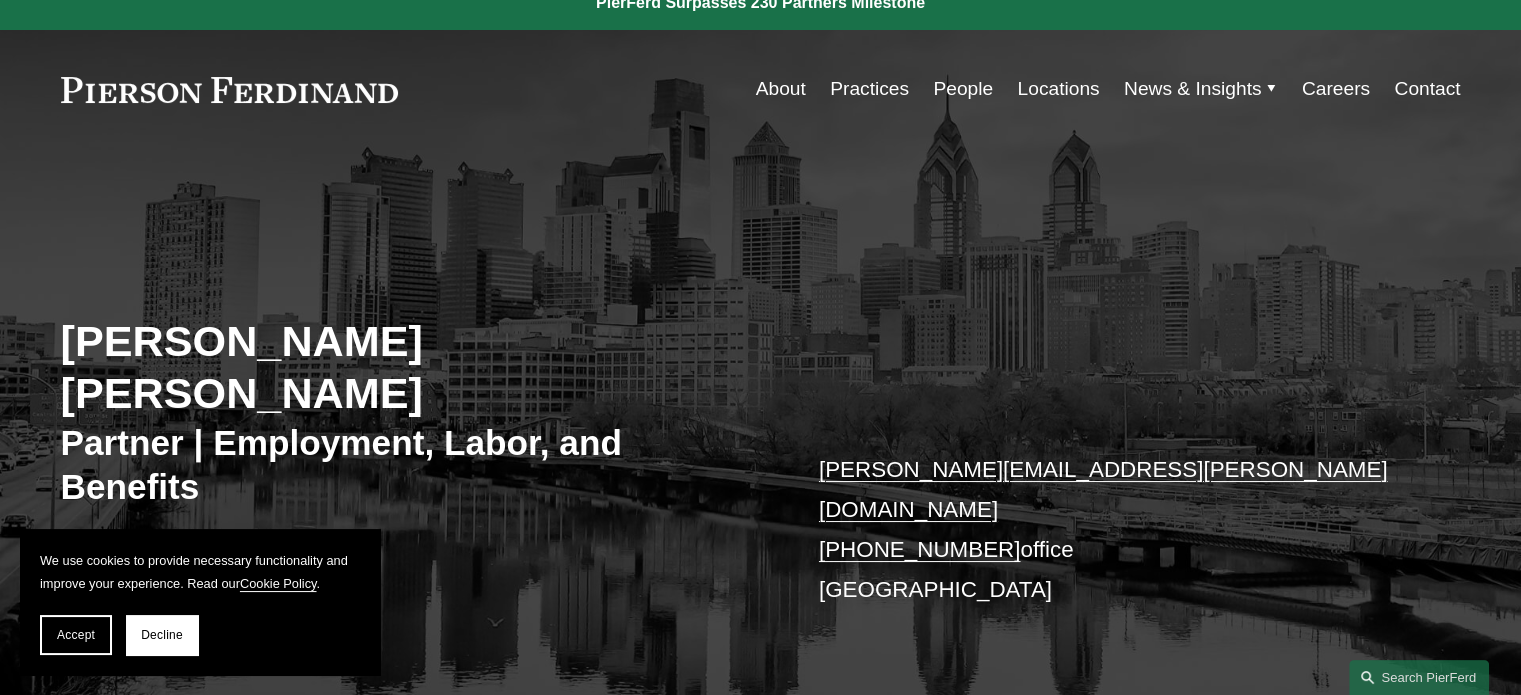 scroll, scrollTop: 0, scrollLeft: 0, axis: both 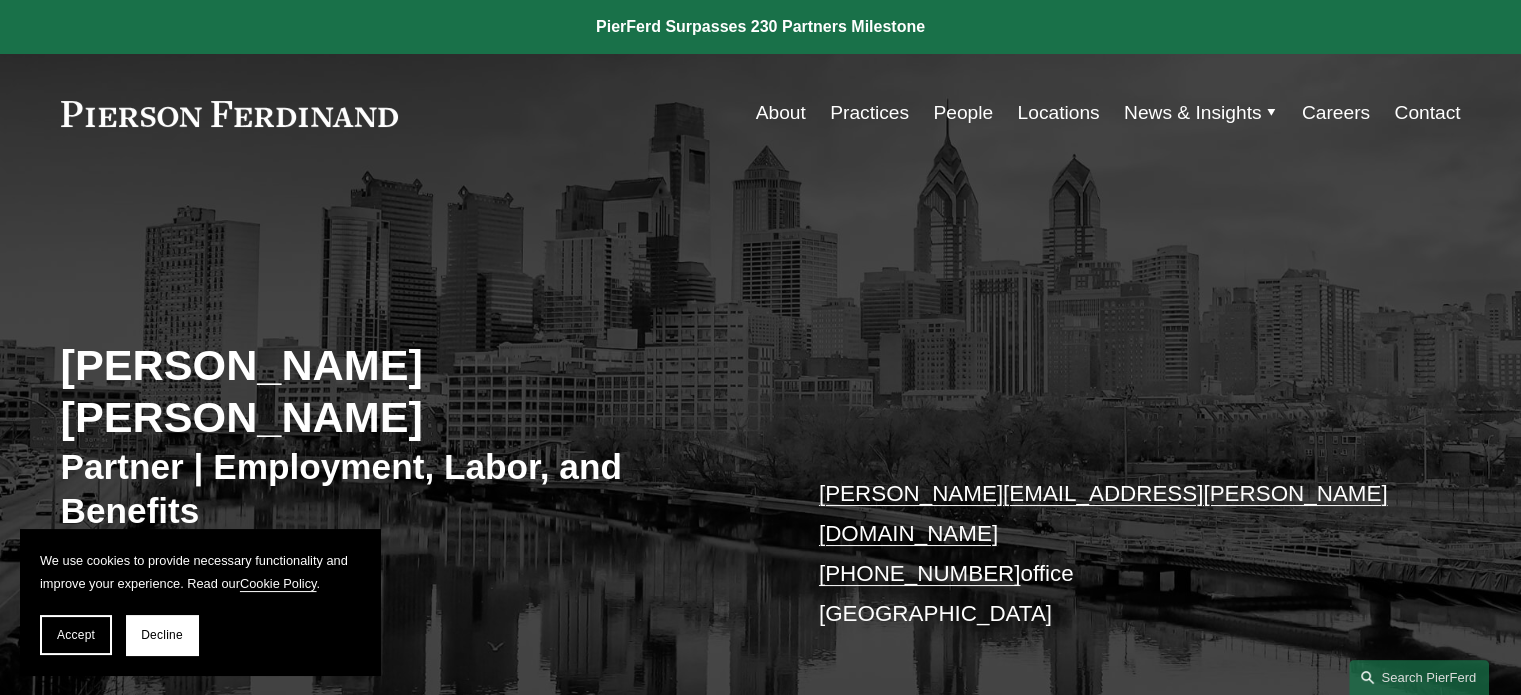 click on "People" at bounding box center [963, 113] 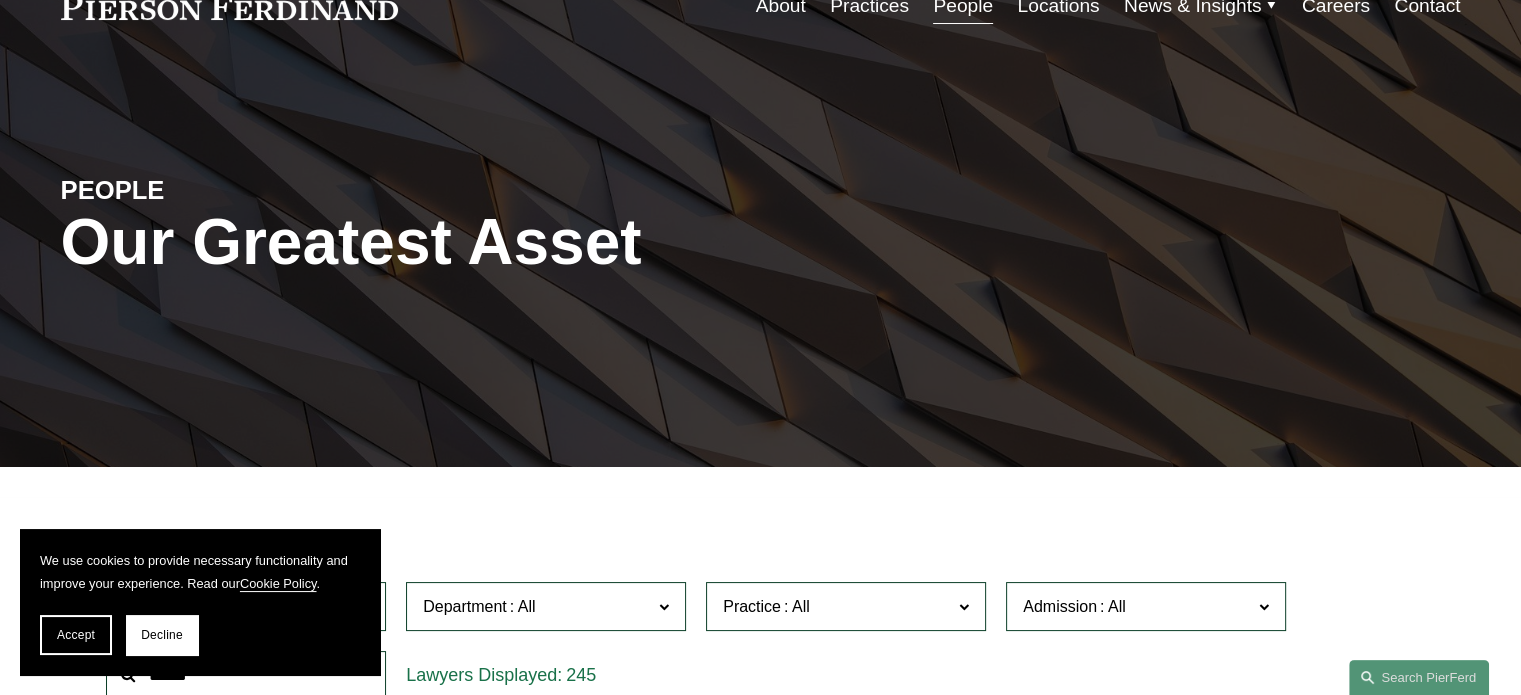 scroll, scrollTop: 500, scrollLeft: 0, axis: vertical 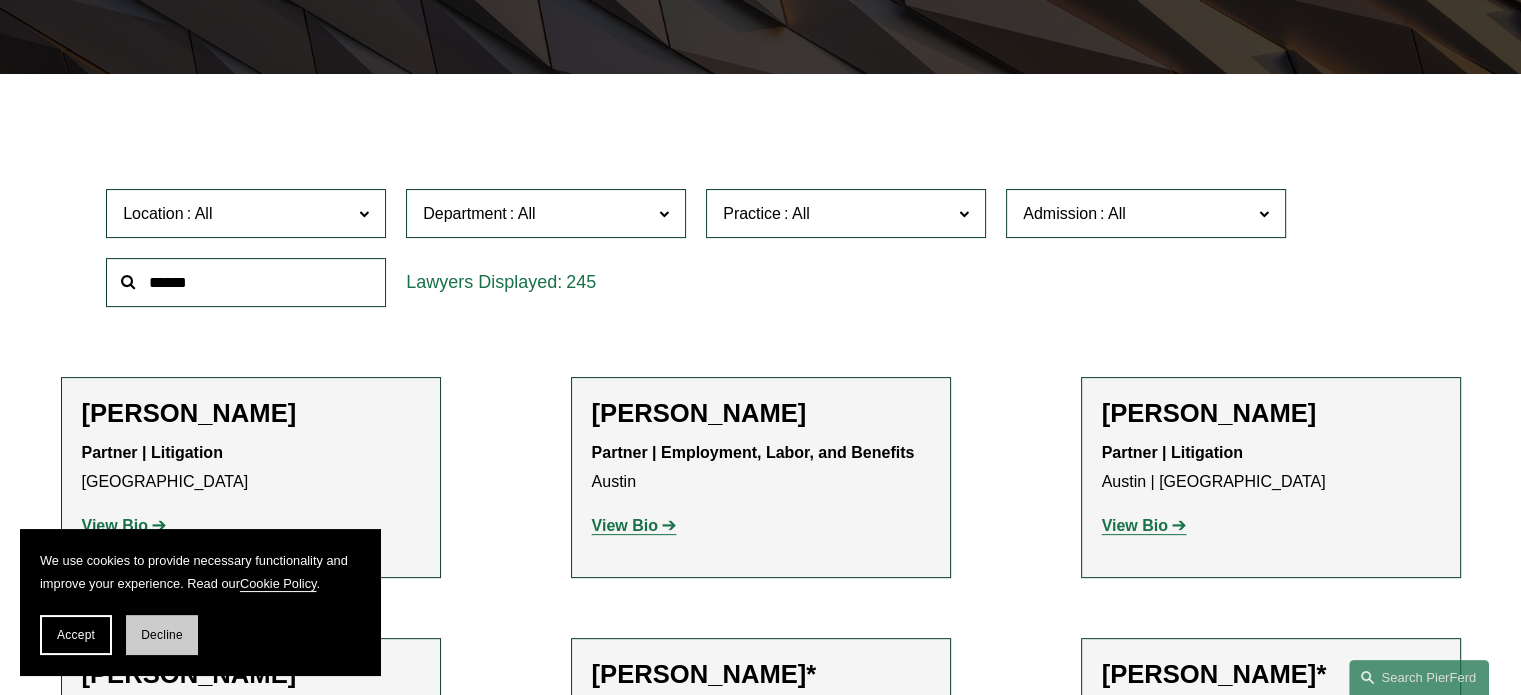 click on "Decline" at bounding box center [162, 635] 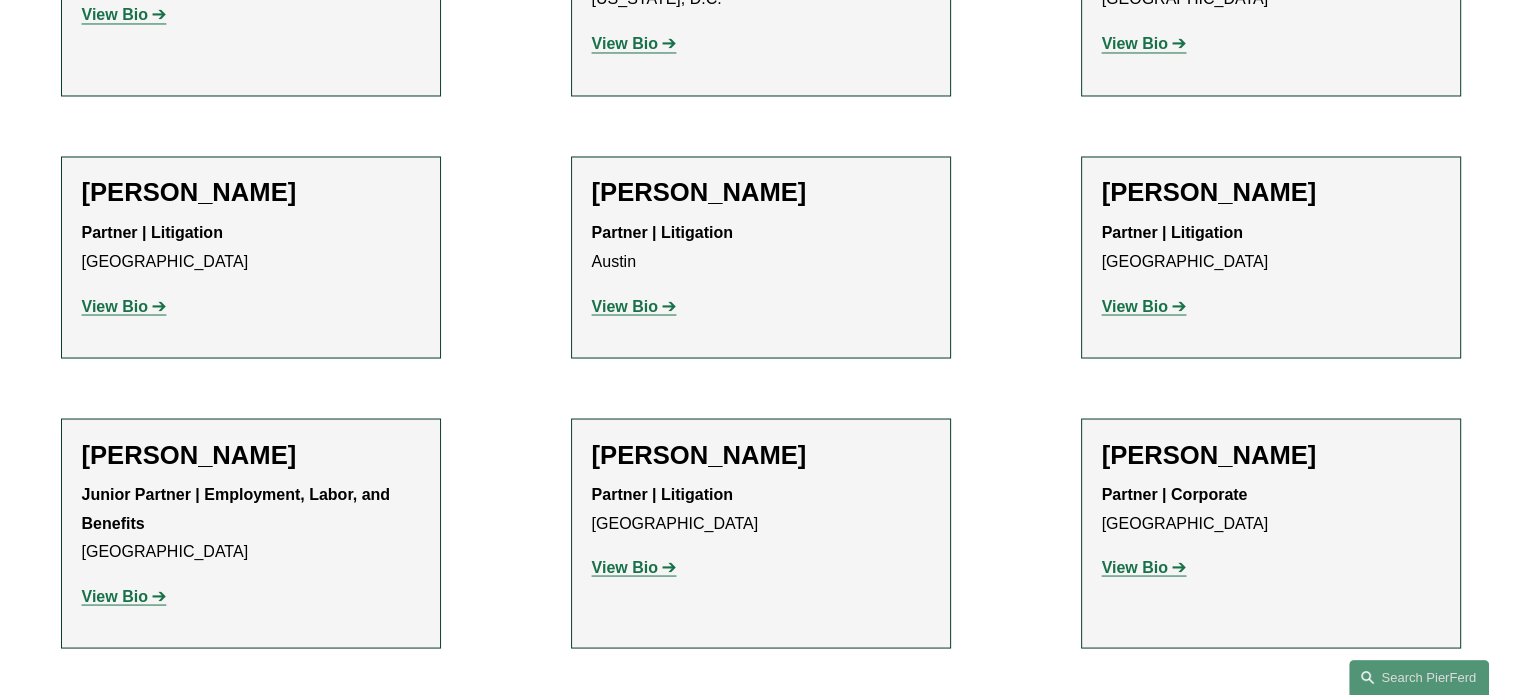 scroll, scrollTop: 3600, scrollLeft: 0, axis: vertical 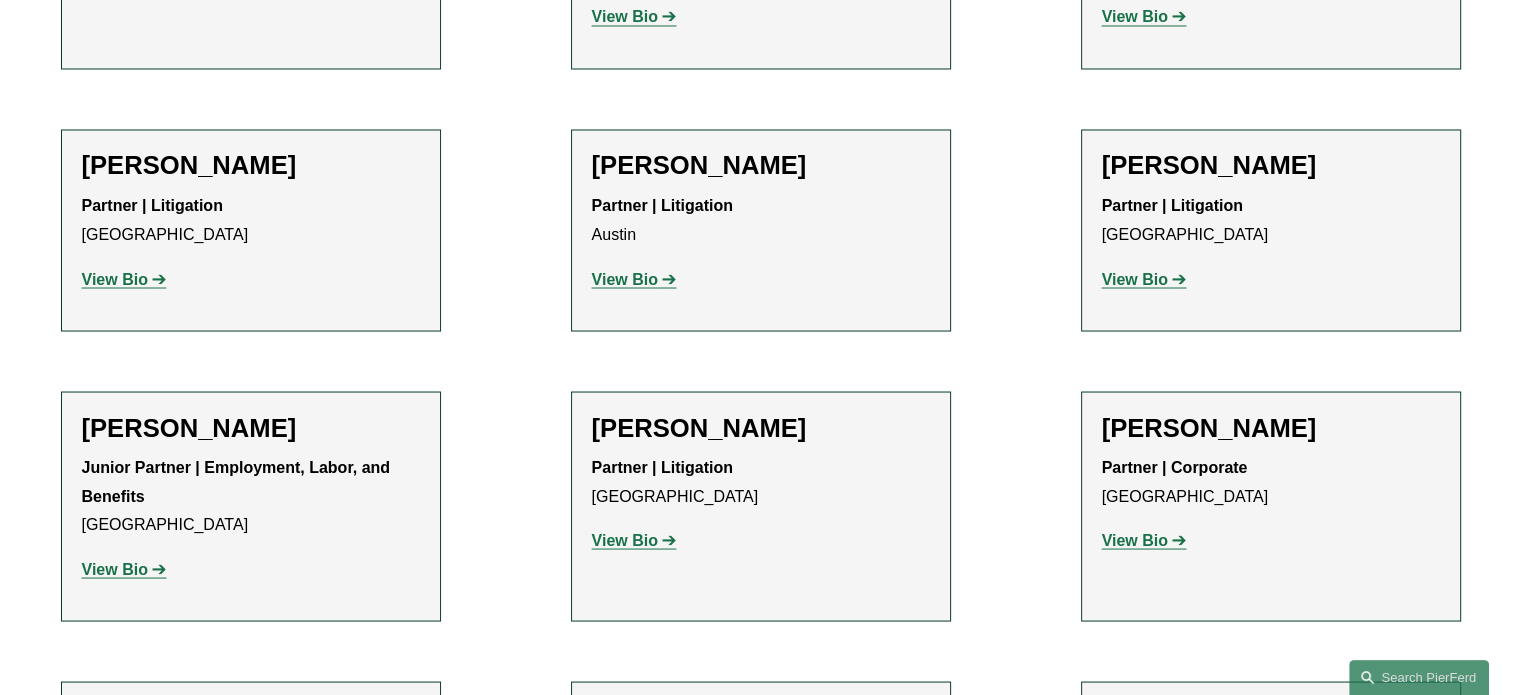 click on "View Bio" 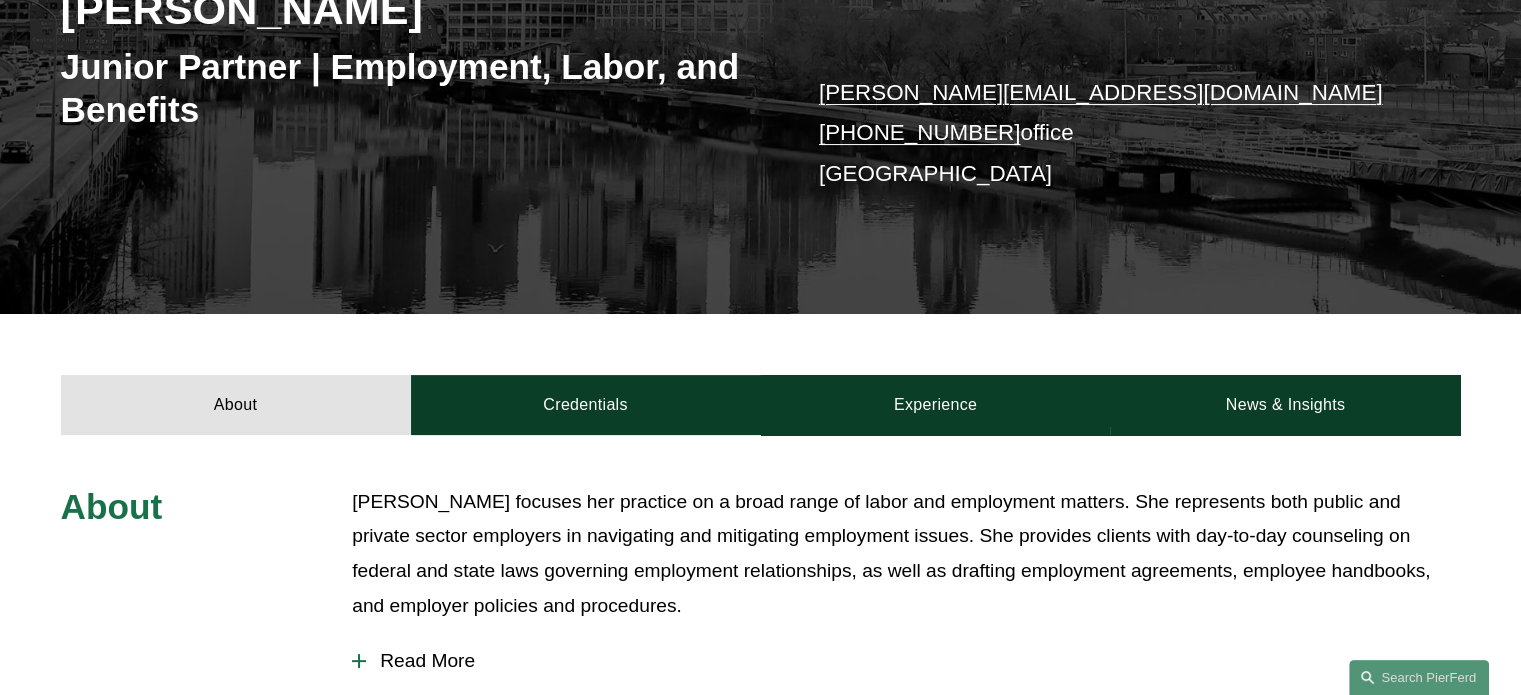 scroll, scrollTop: 400, scrollLeft: 0, axis: vertical 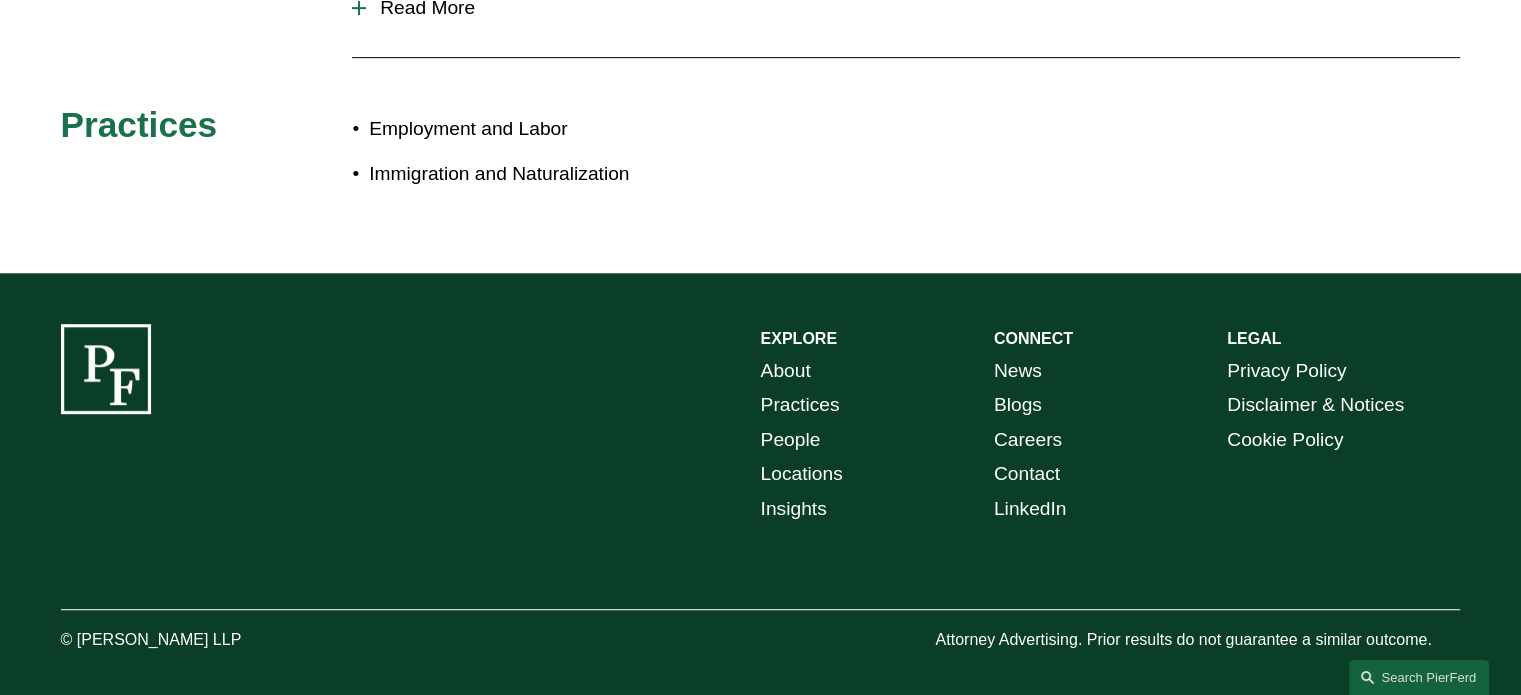 click on "About" at bounding box center (786, 371) 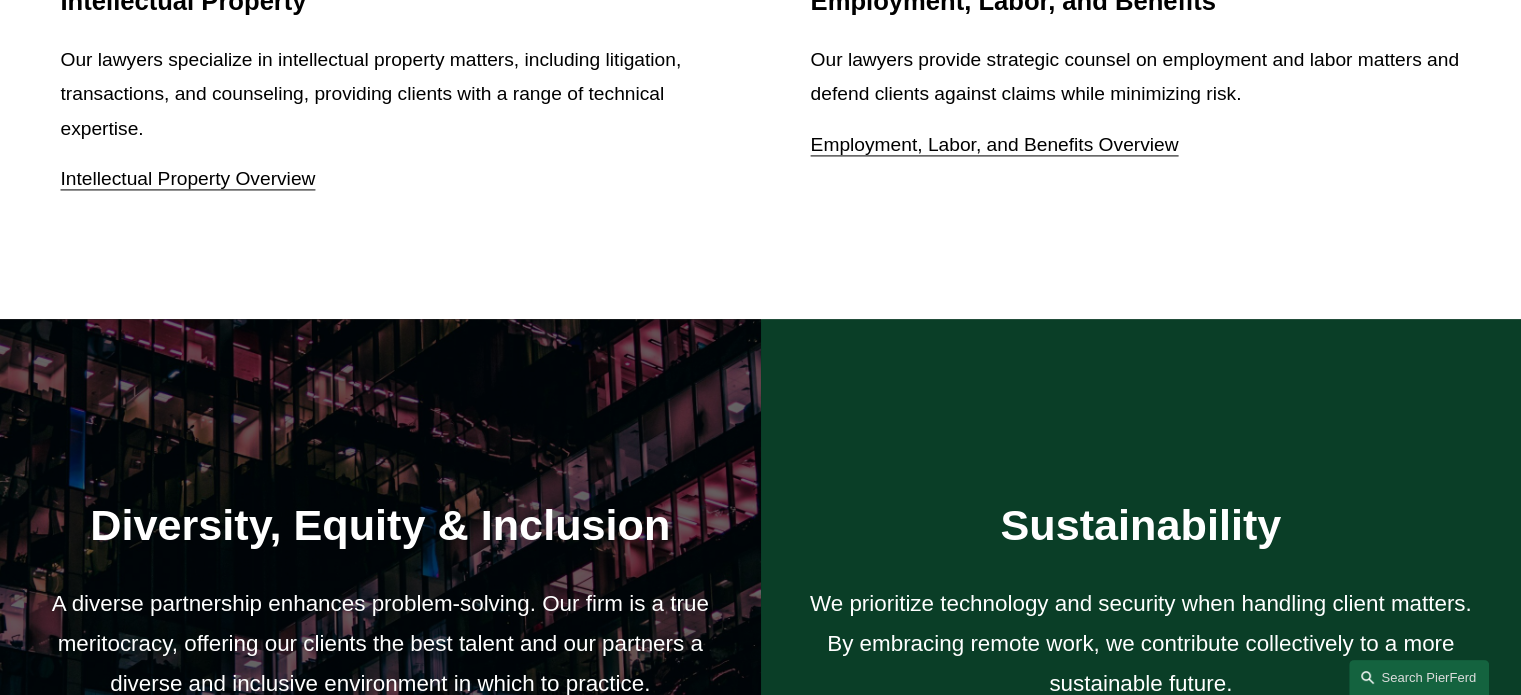 scroll, scrollTop: 3000, scrollLeft: 0, axis: vertical 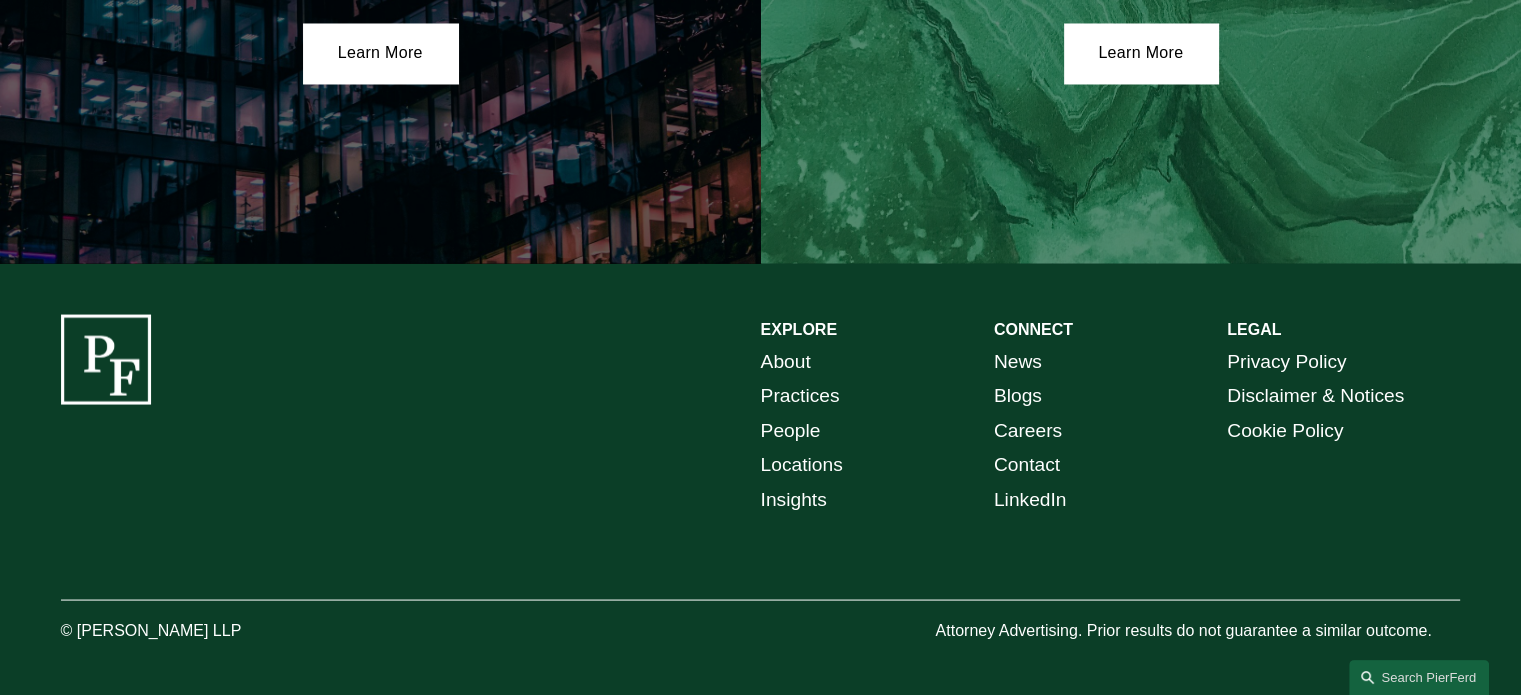 click on "Locations" at bounding box center (802, 464) 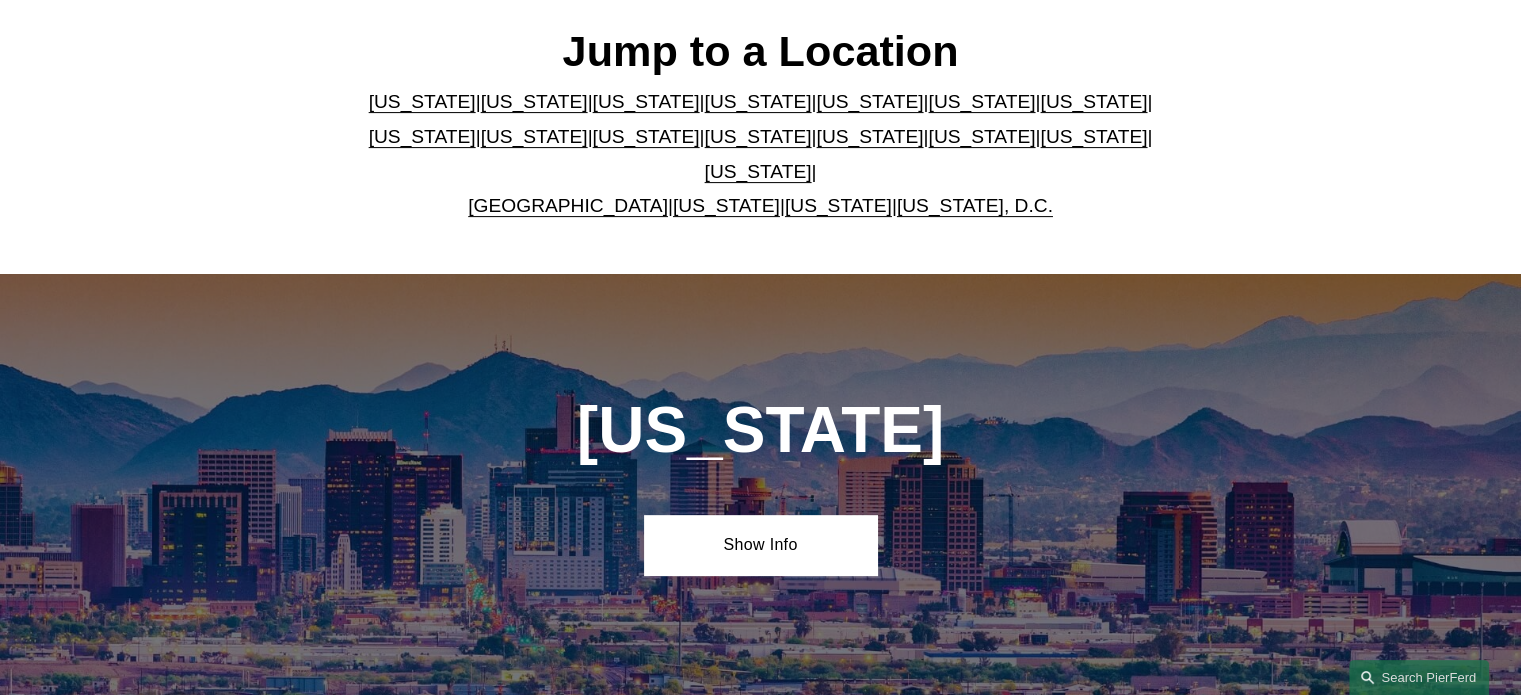 scroll, scrollTop: 600, scrollLeft: 0, axis: vertical 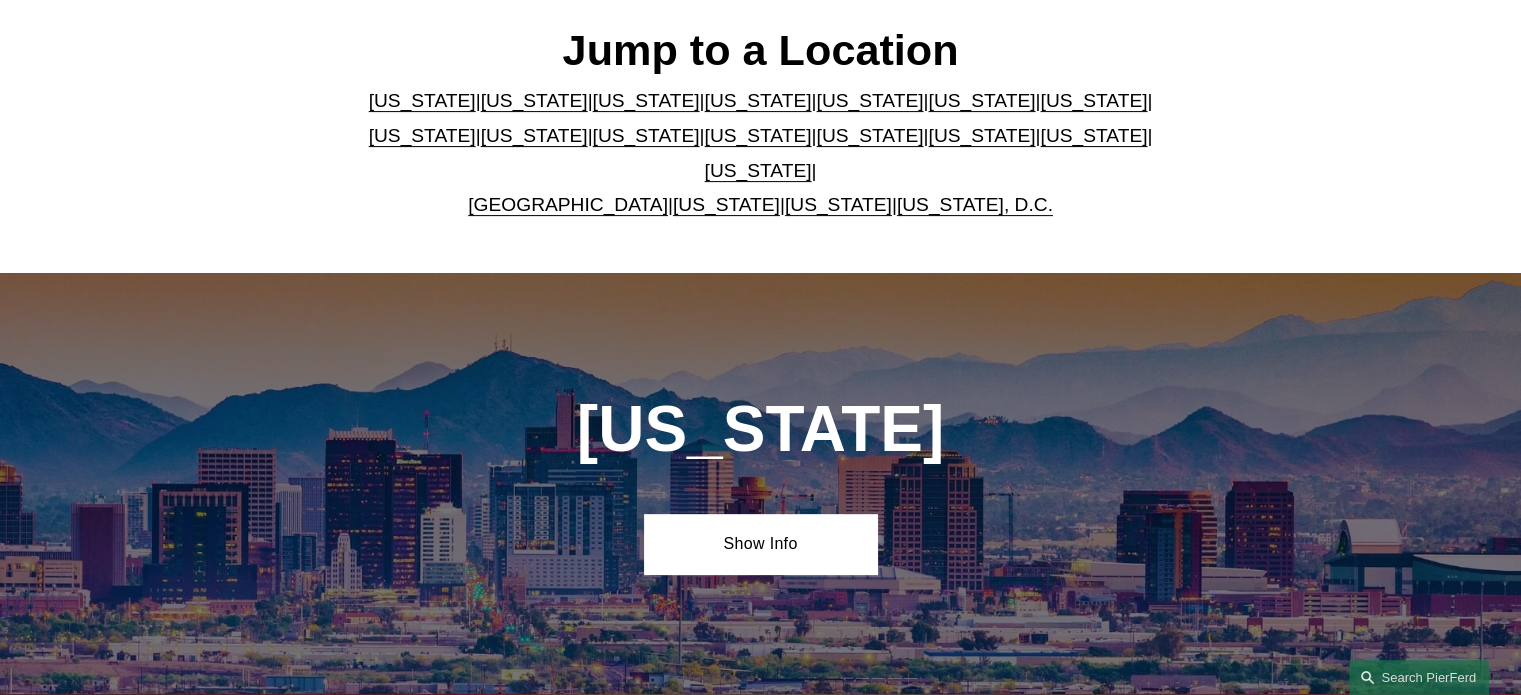 click on "[US_STATE]" at bounding box center (1093, 135) 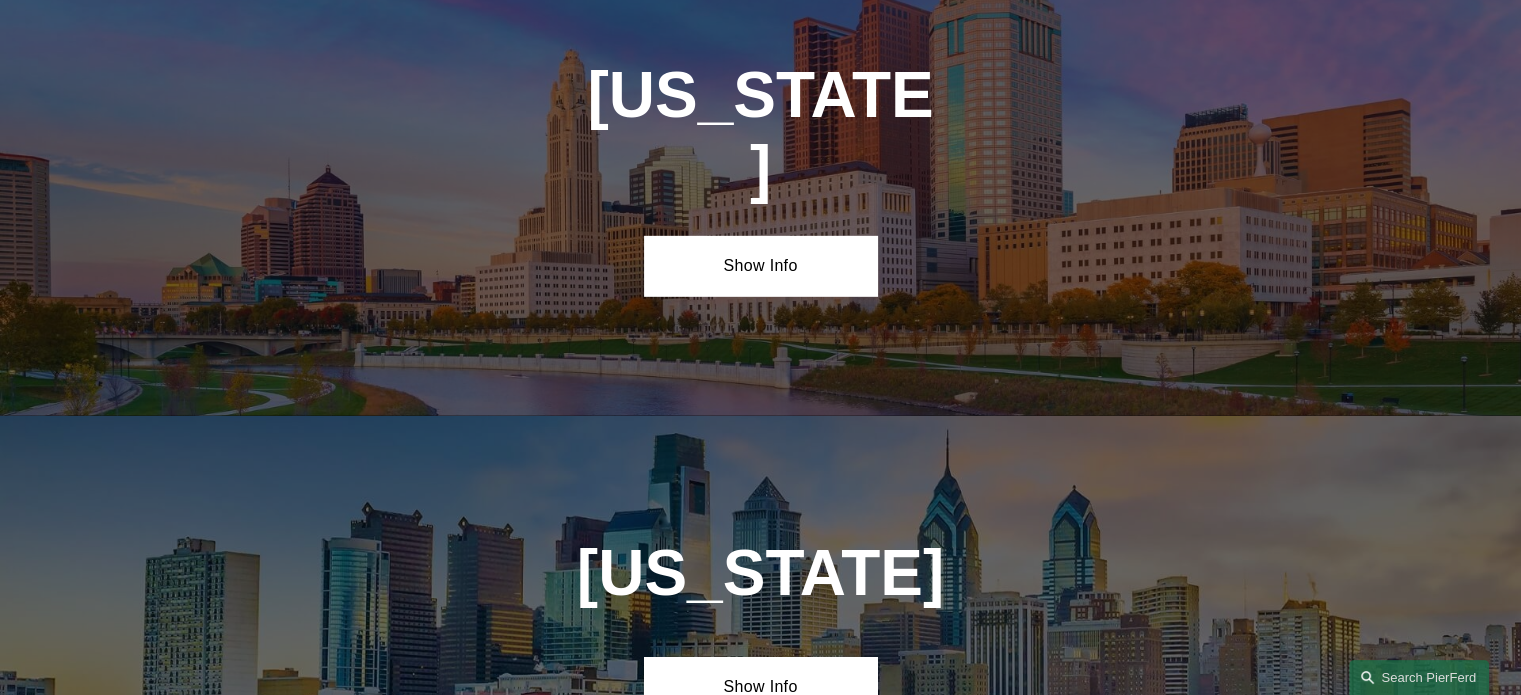 scroll, scrollTop: 6335, scrollLeft: 0, axis: vertical 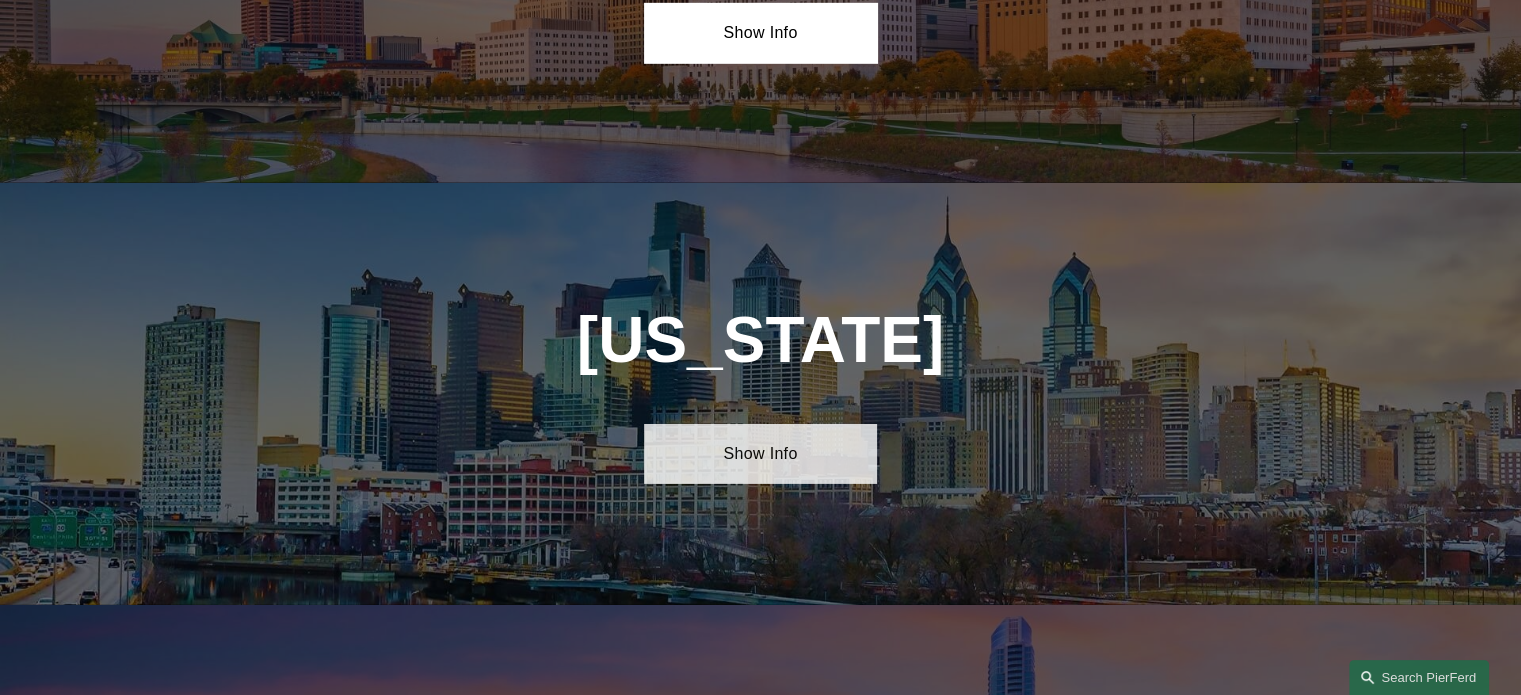 click on "Show Info" at bounding box center (760, 454) 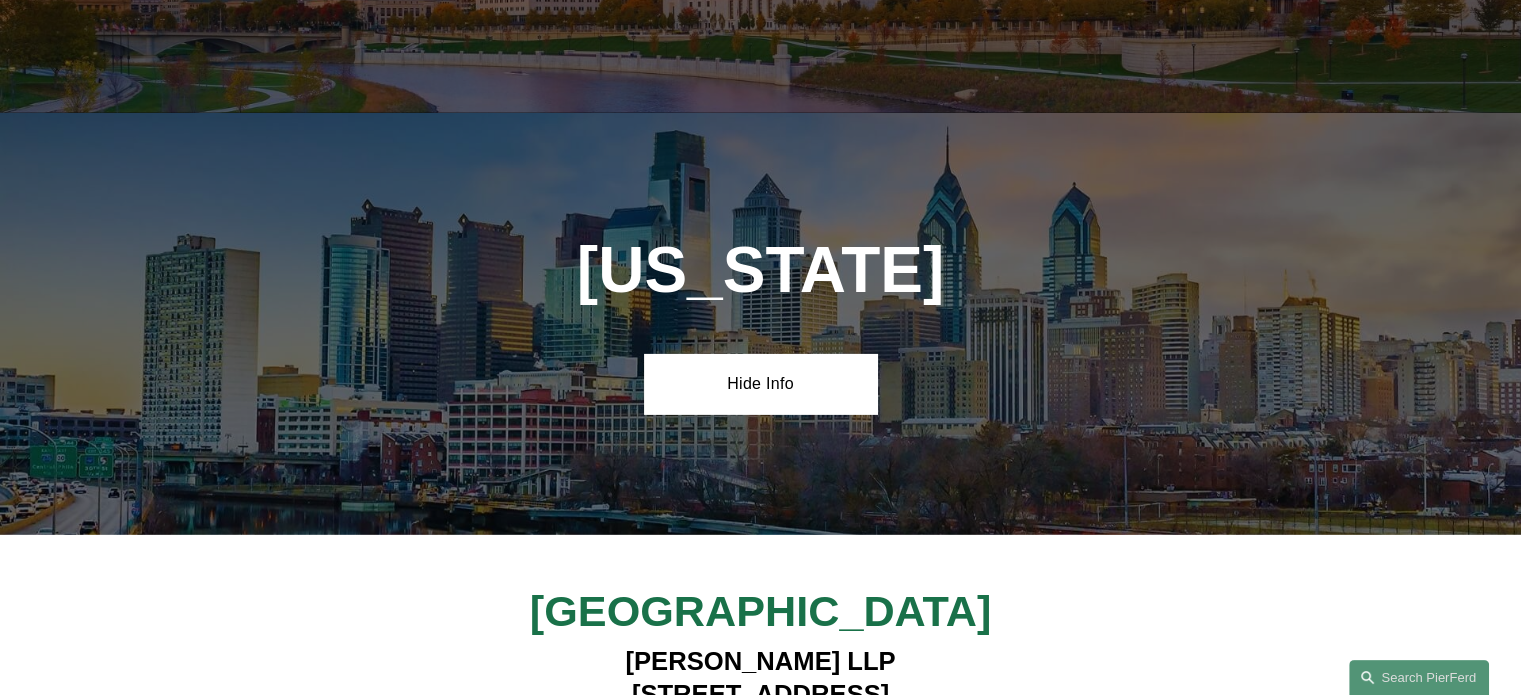 scroll, scrollTop: 6435, scrollLeft: 0, axis: vertical 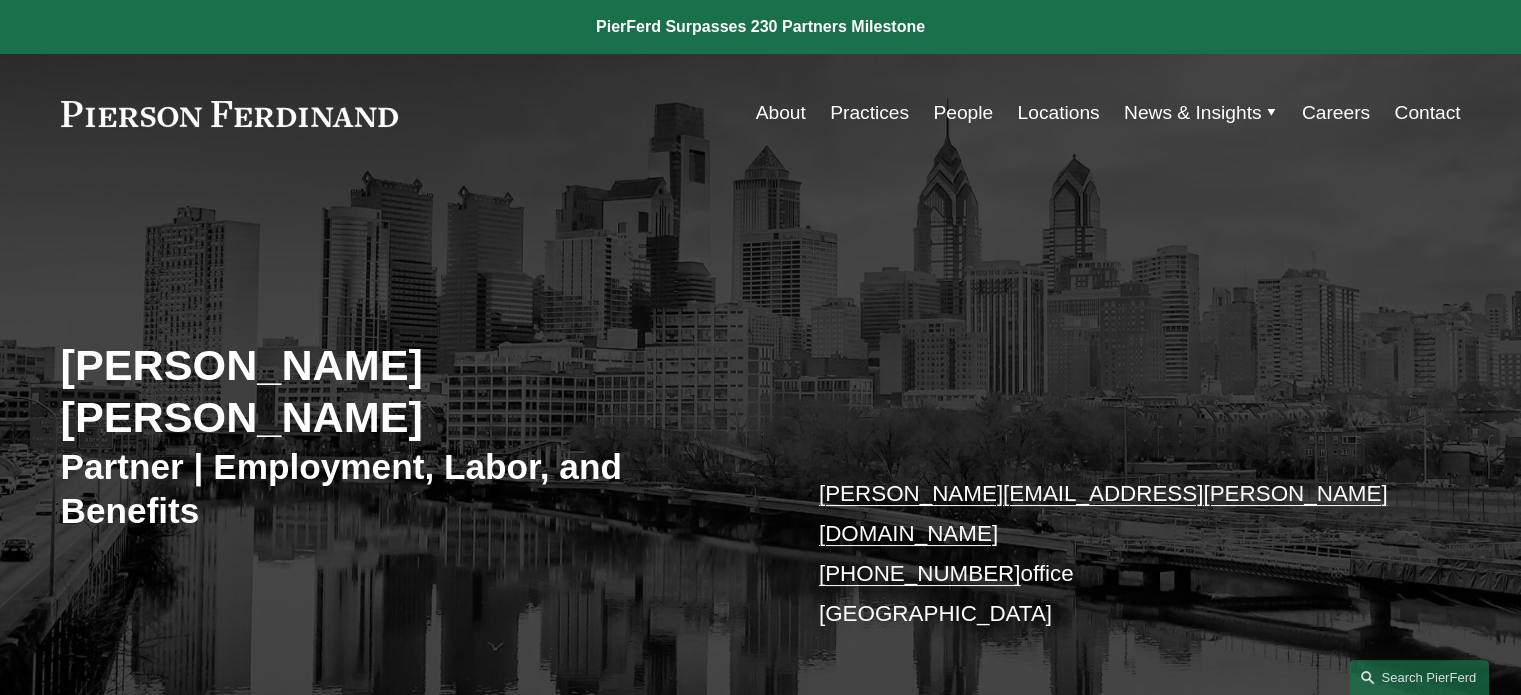 click on "Locations" at bounding box center (1058, 113) 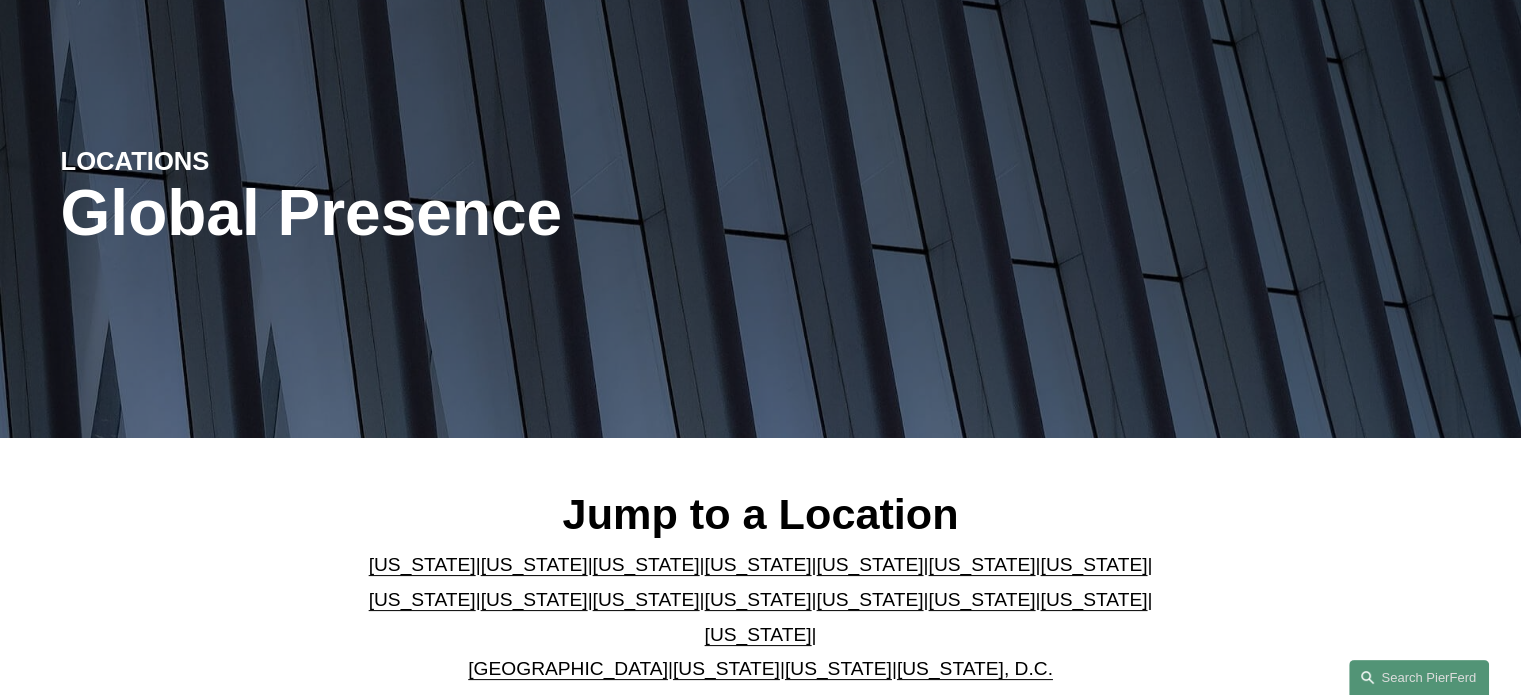 scroll, scrollTop: 300, scrollLeft: 0, axis: vertical 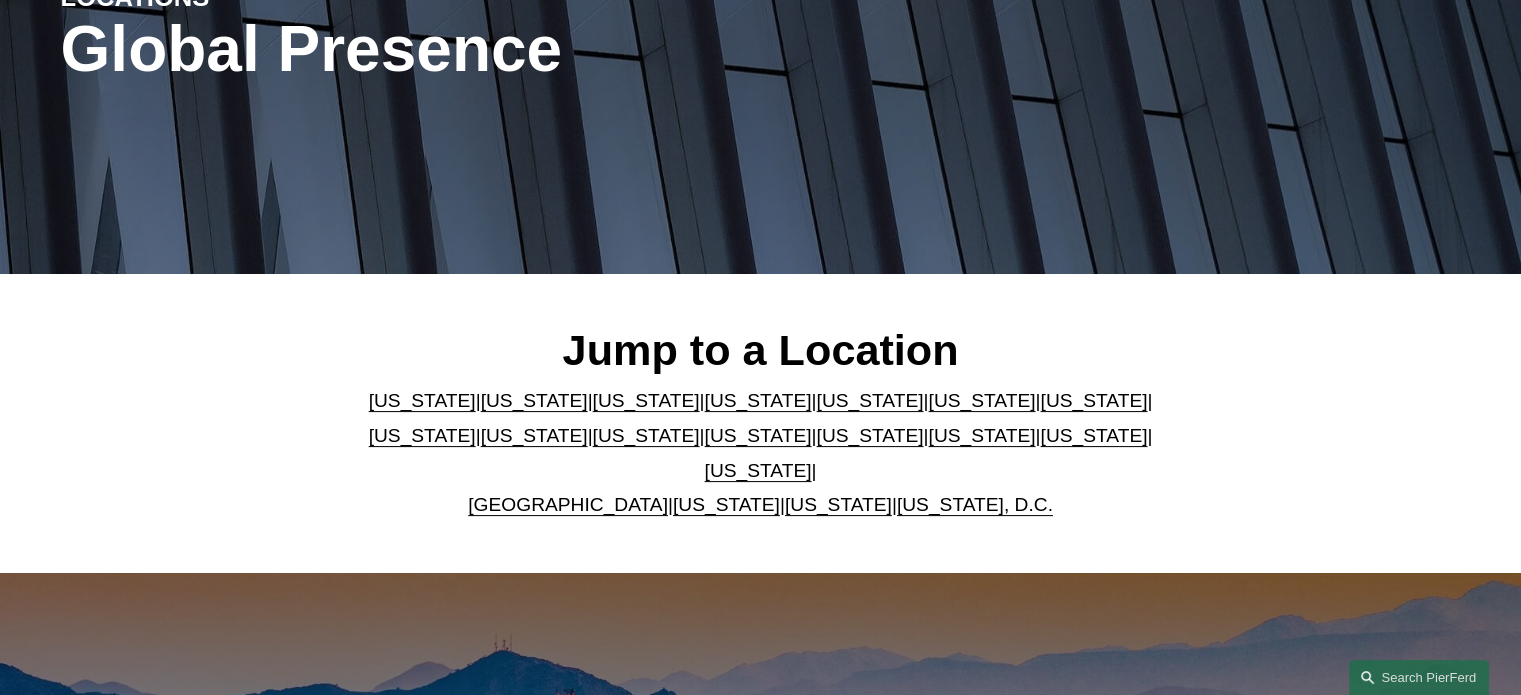 click on "[US_STATE]" at bounding box center [1093, 435] 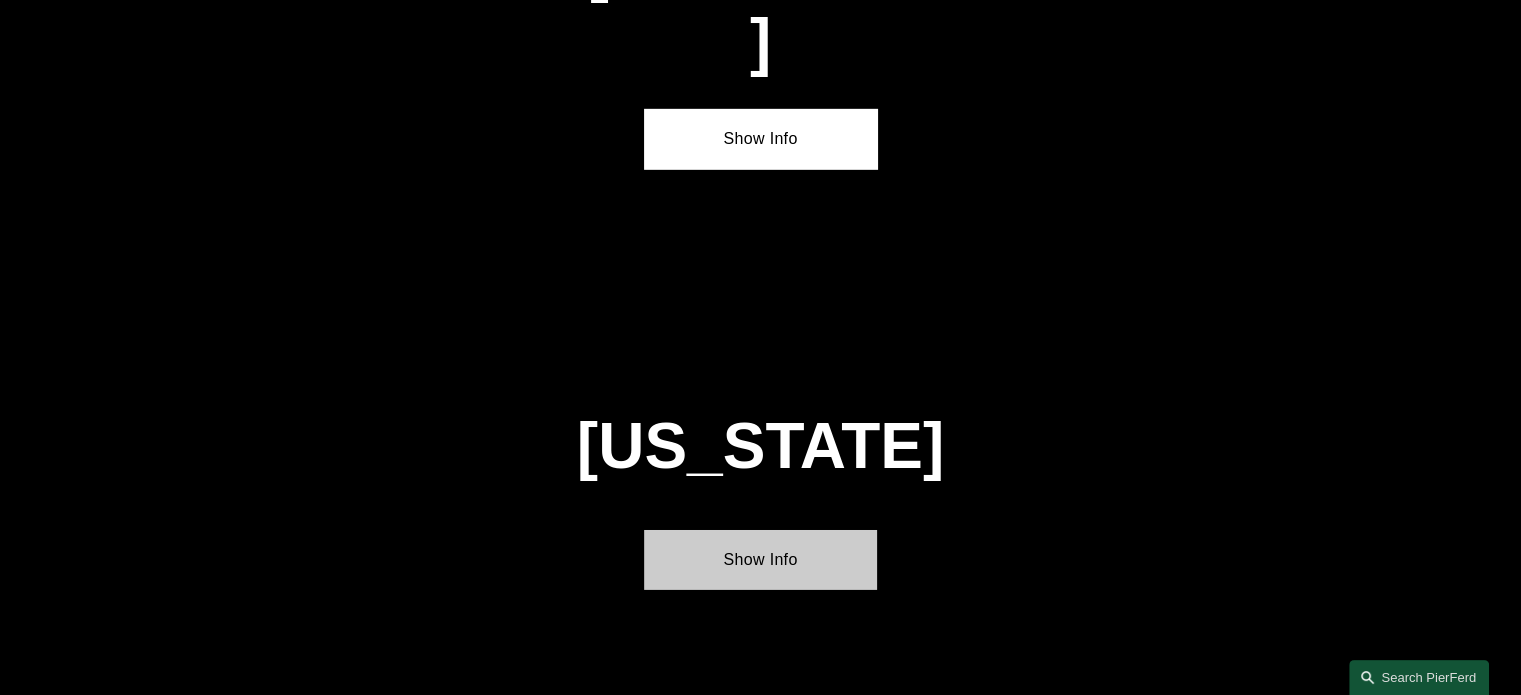 scroll, scrollTop: 6335, scrollLeft: 0, axis: vertical 